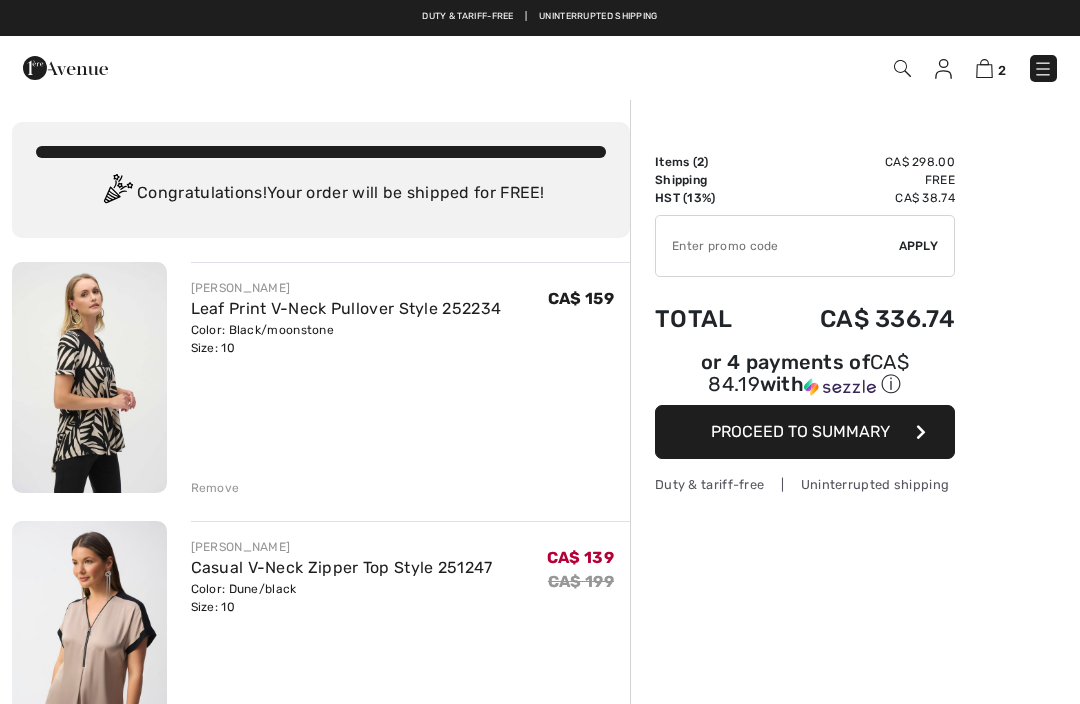 scroll, scrollTop: 0, scrollLeft: 0, axis: both 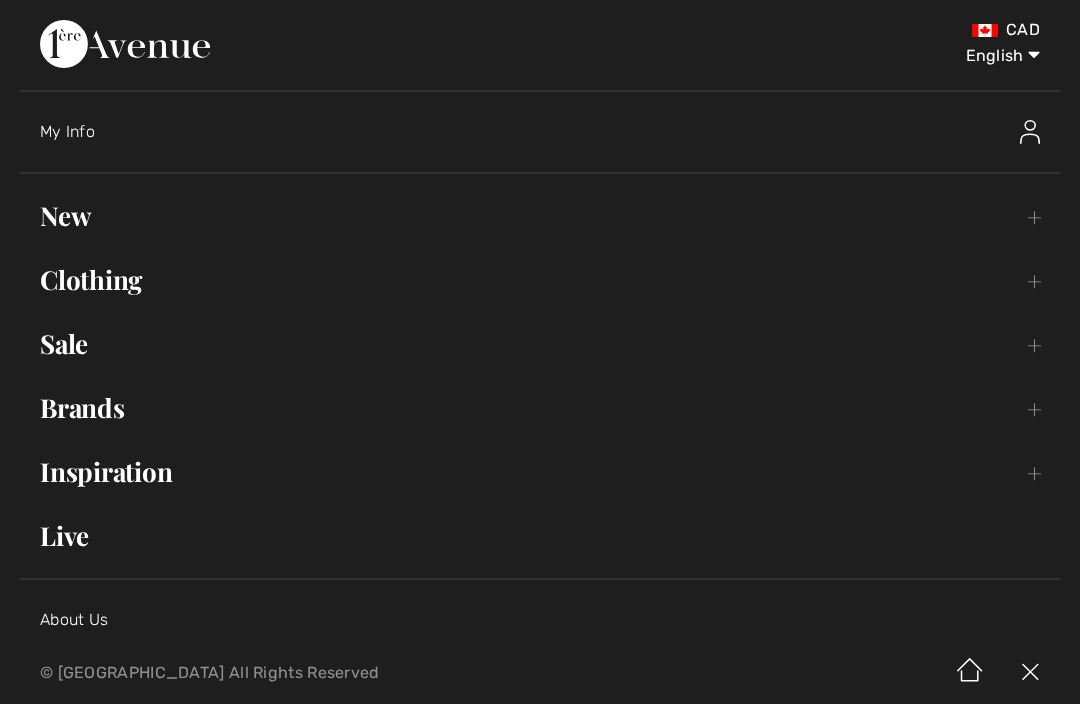 click on "Clothing Toggle submenu" at bounding box center [540, 280] 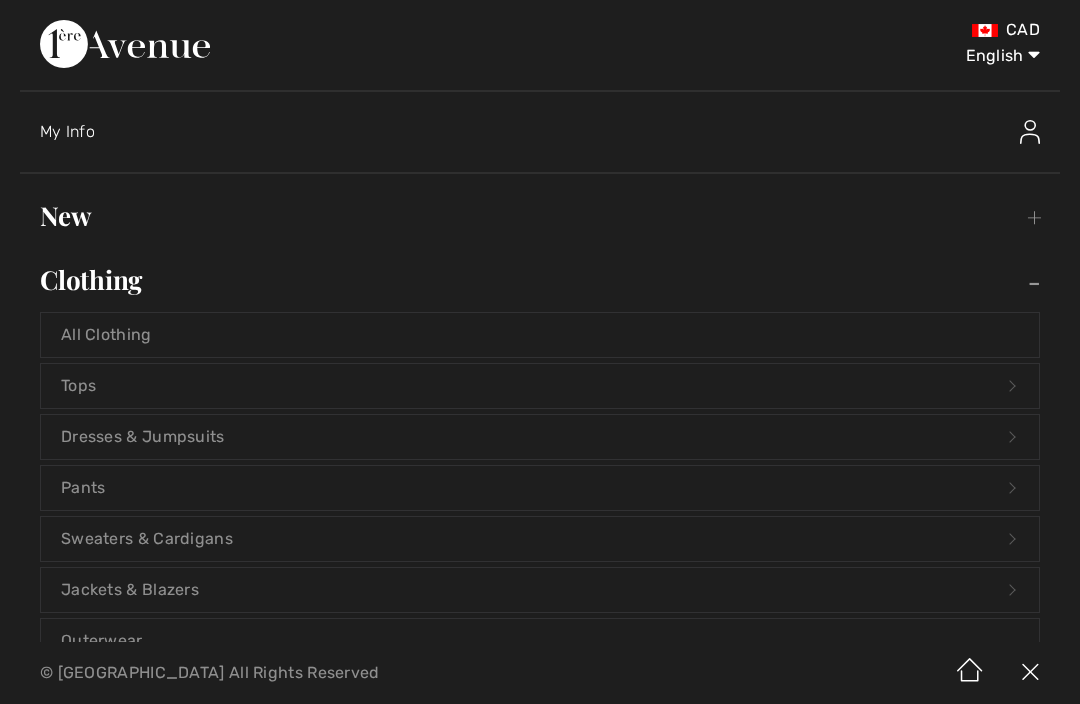 click on "Pants Open submenu" at bounding box center (540, 488) 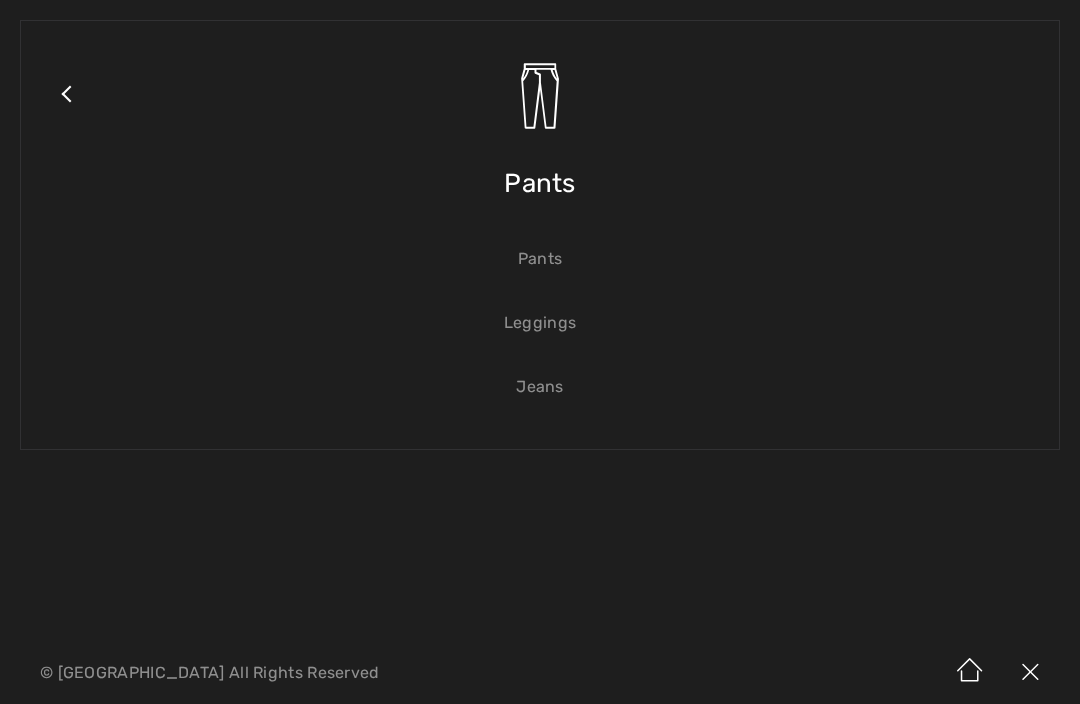 click on "Leggings" at bounding box center [540, 323] 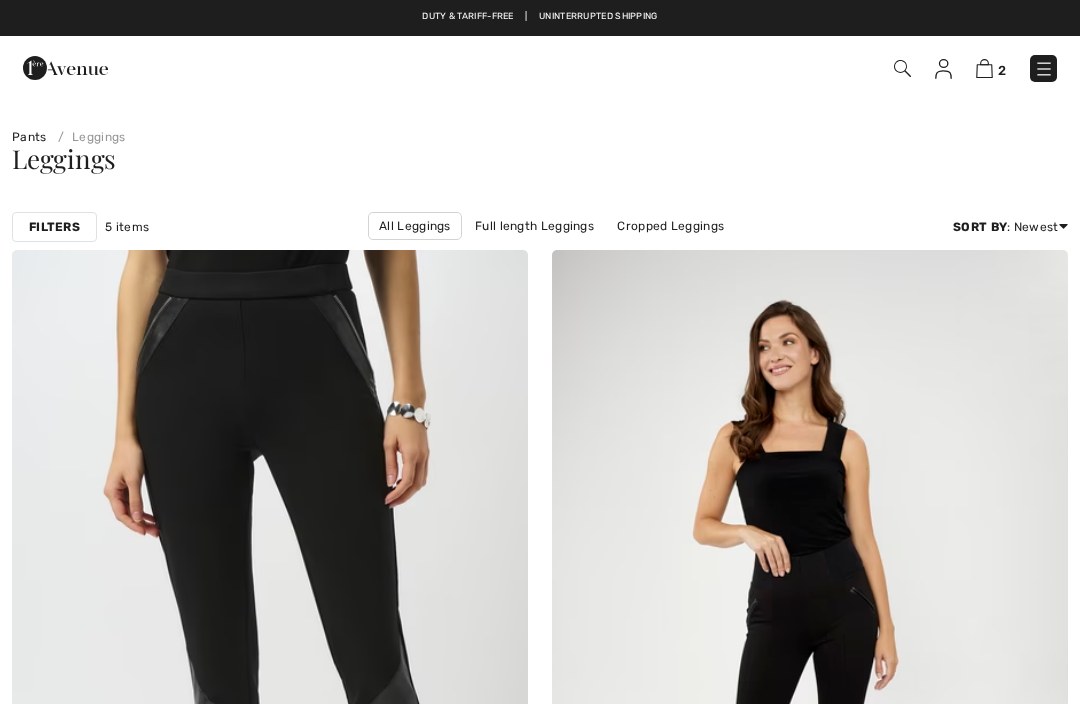 scroll, scrollTop: 0, scrollLeft: 0, axis: both 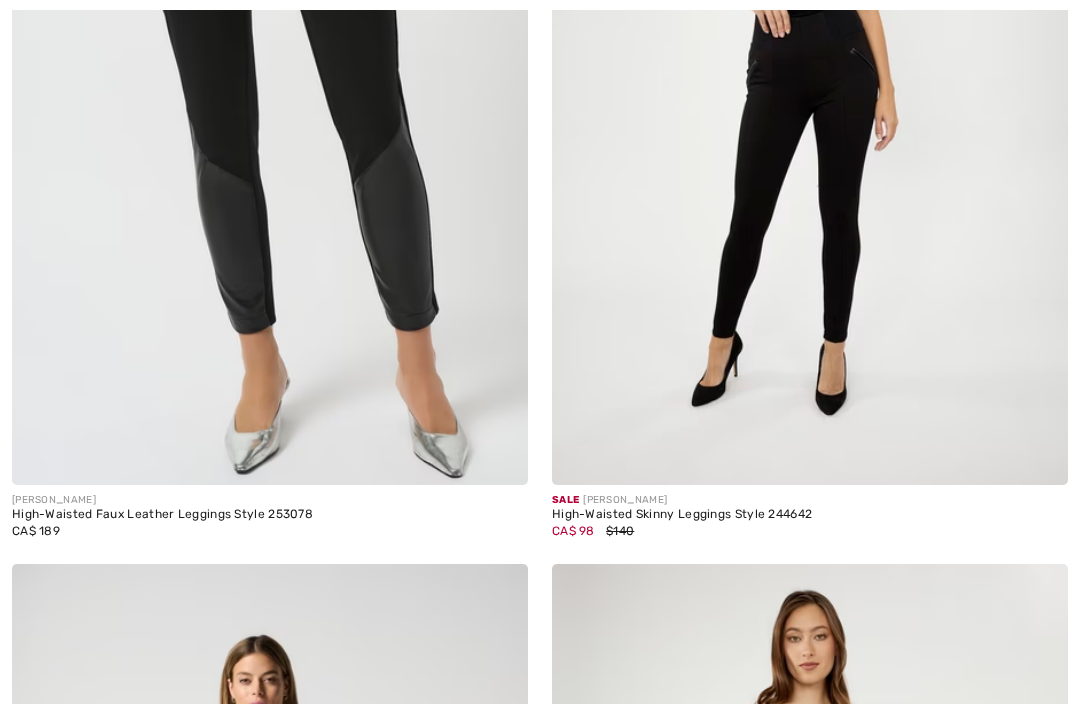 click at bounding box center [810, 98] 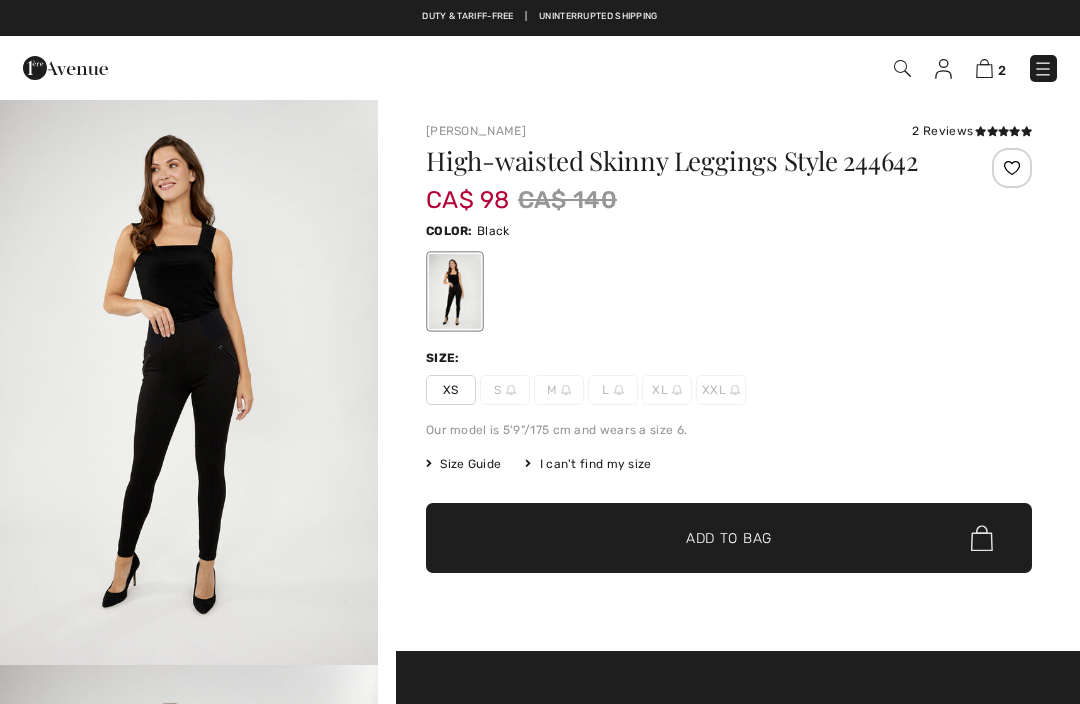 scroll, scrollTop: 0, scrollLeft: 0, axis: both 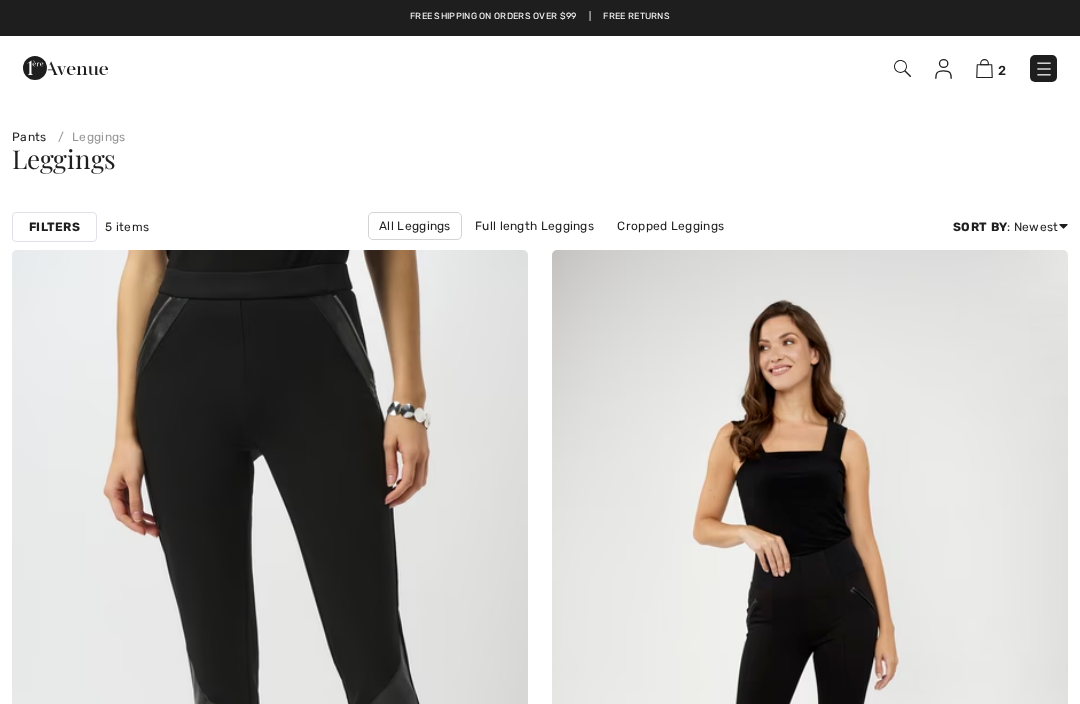 click at bounding box center [1044, 69] 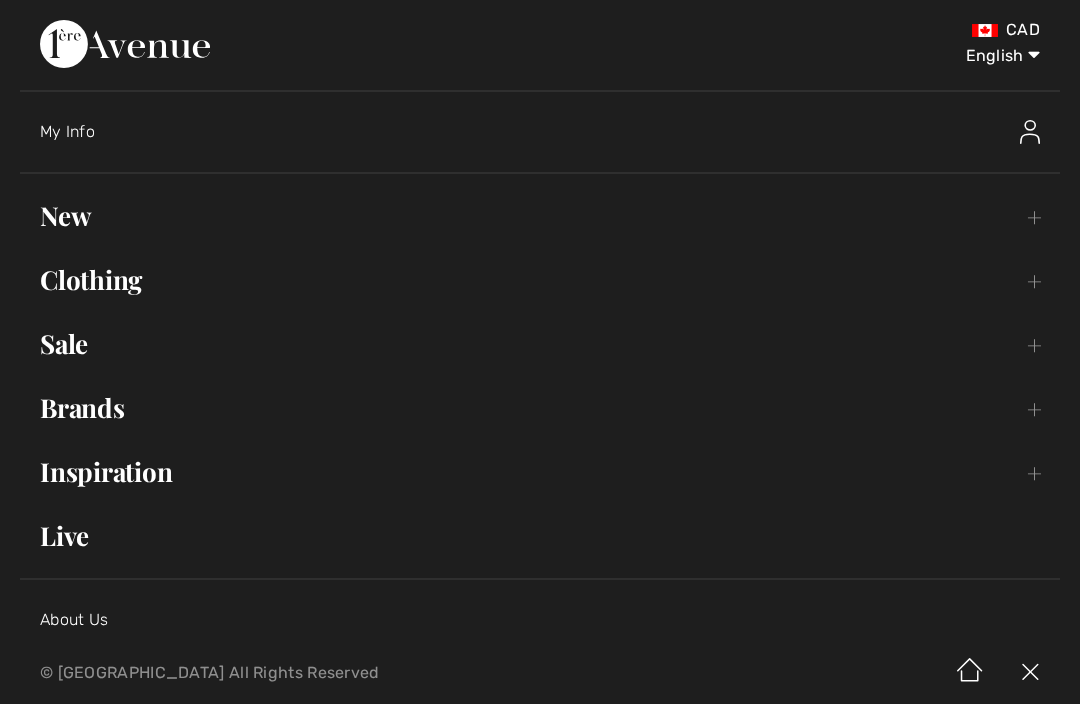 click on "Clothing Toggle submenu" at bounding box center (540, 280) 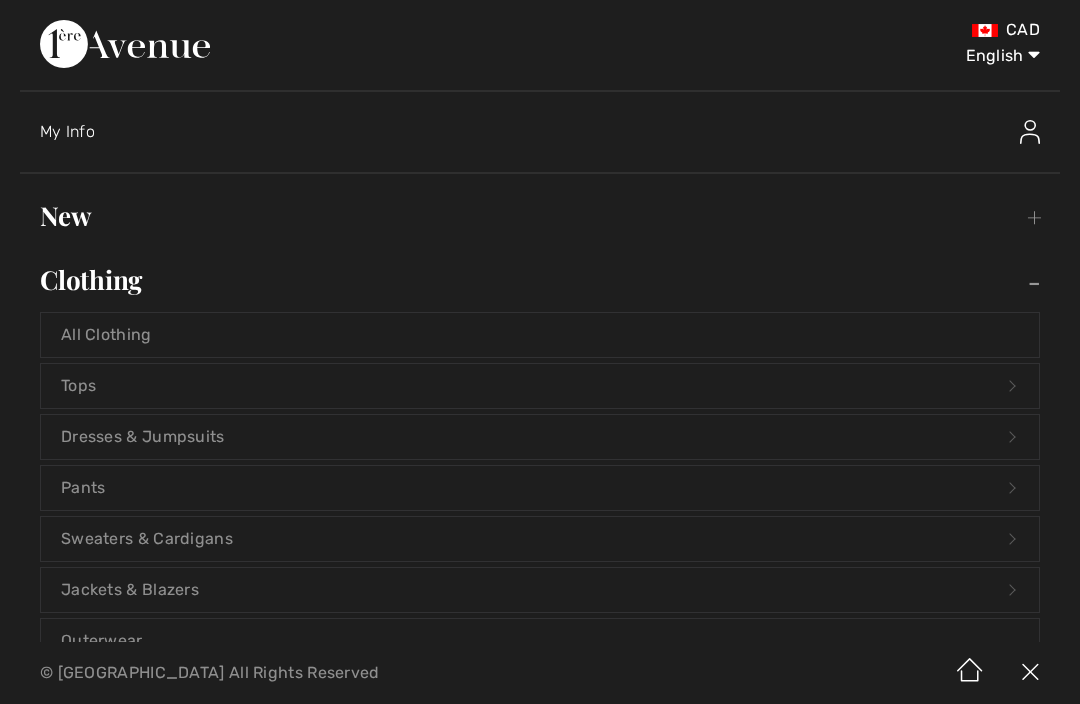click on "Pants Open submenu" at bounding box center (540, 488) 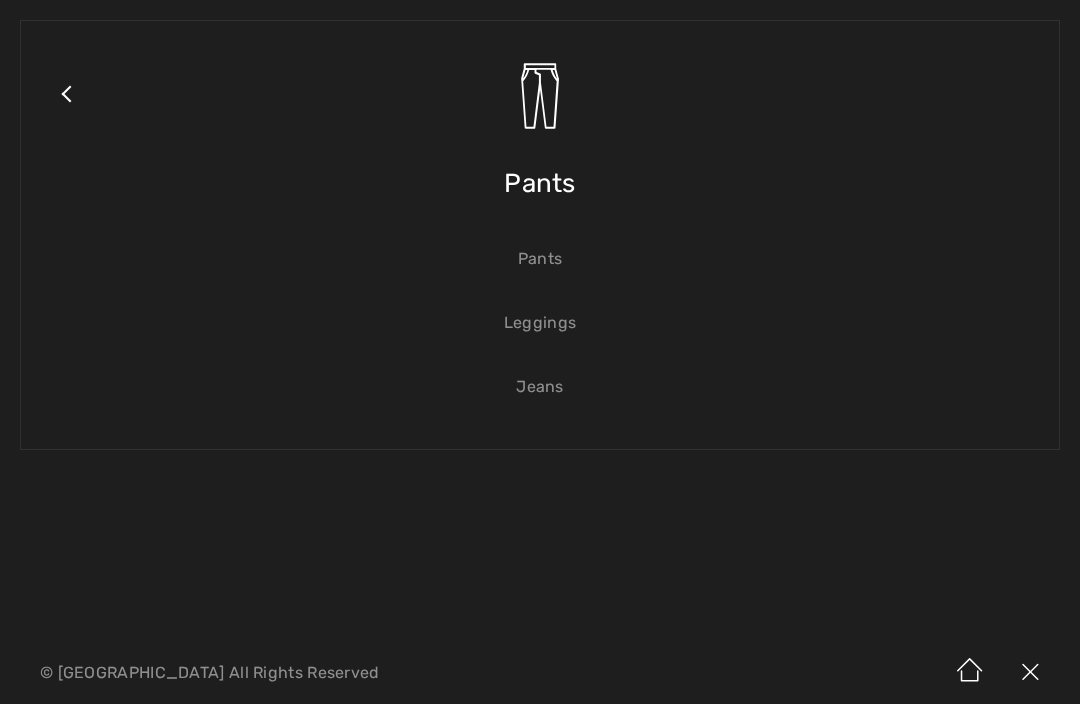 click on "Pants" at bounding box center [540, 259] 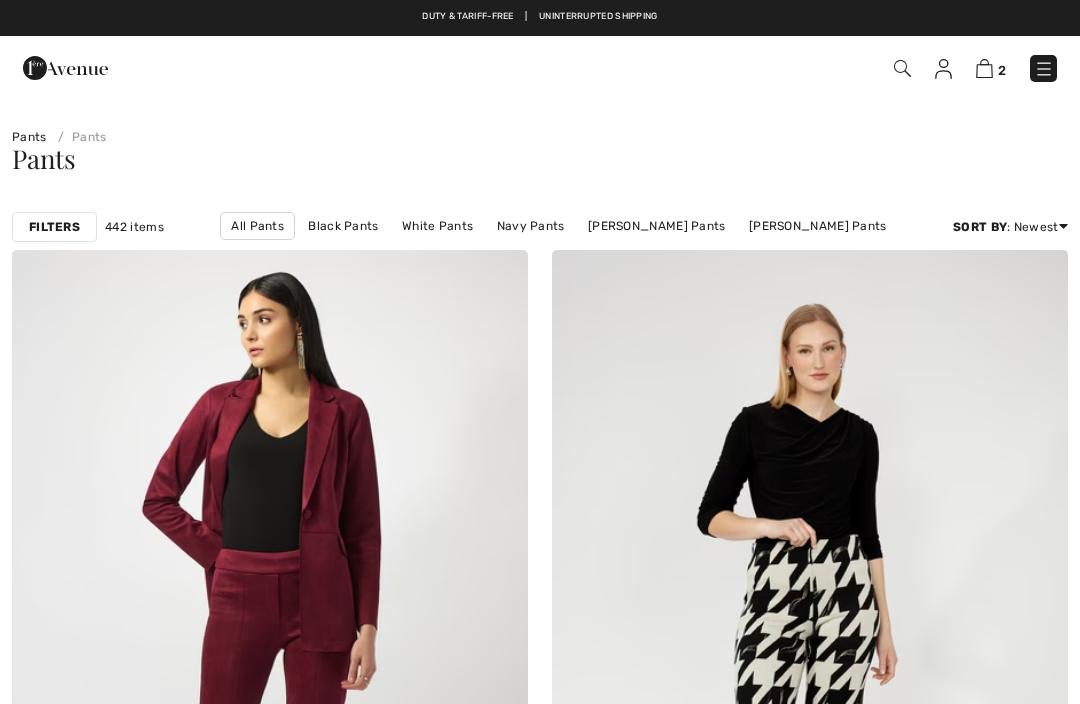 scroll, scrollTop: 0, scrollLeft: 0, axis: both 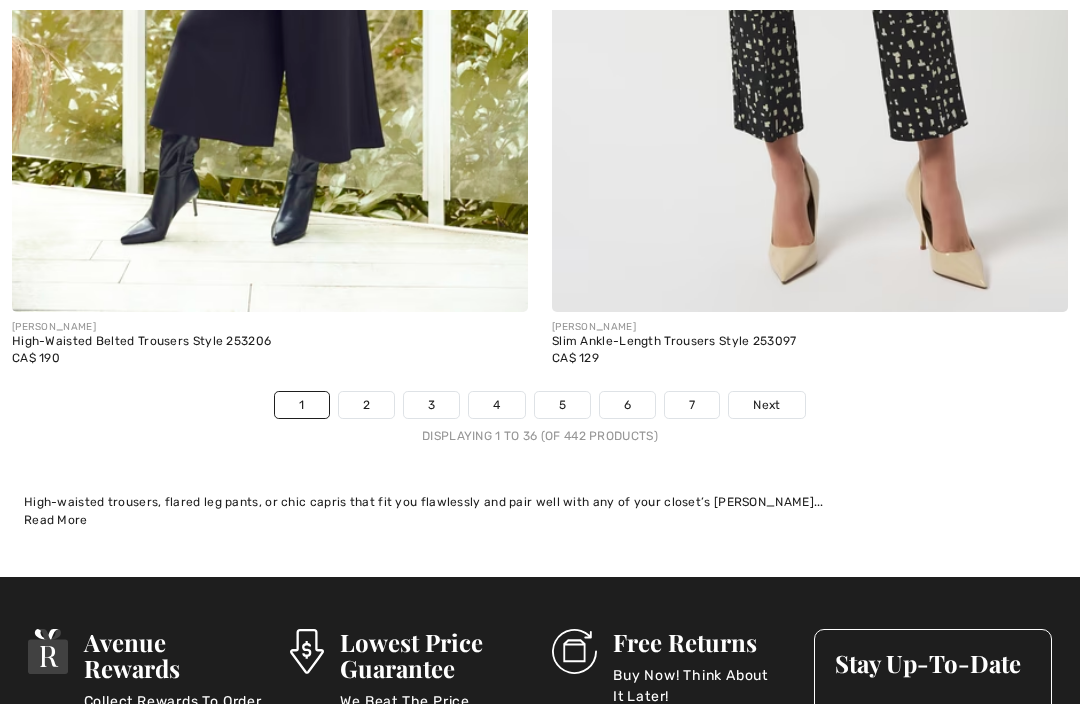 click on "Next" at bounding box center [766, 405] 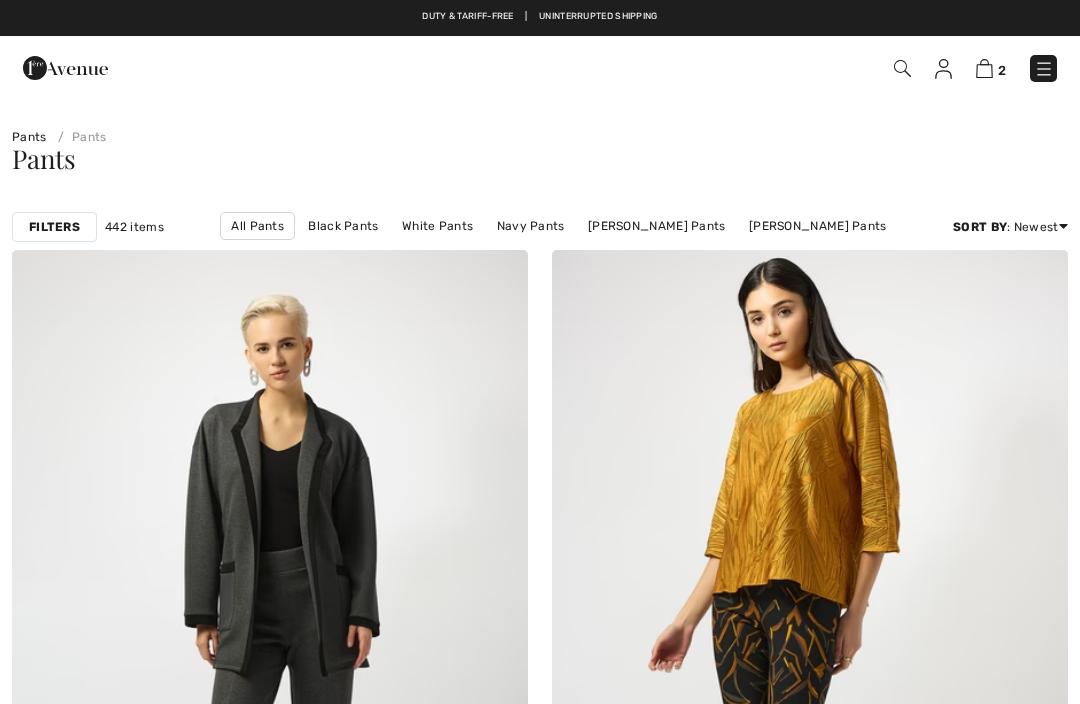 scroll, scrollTop: 5, scrollLeft: 0, axis: vertical 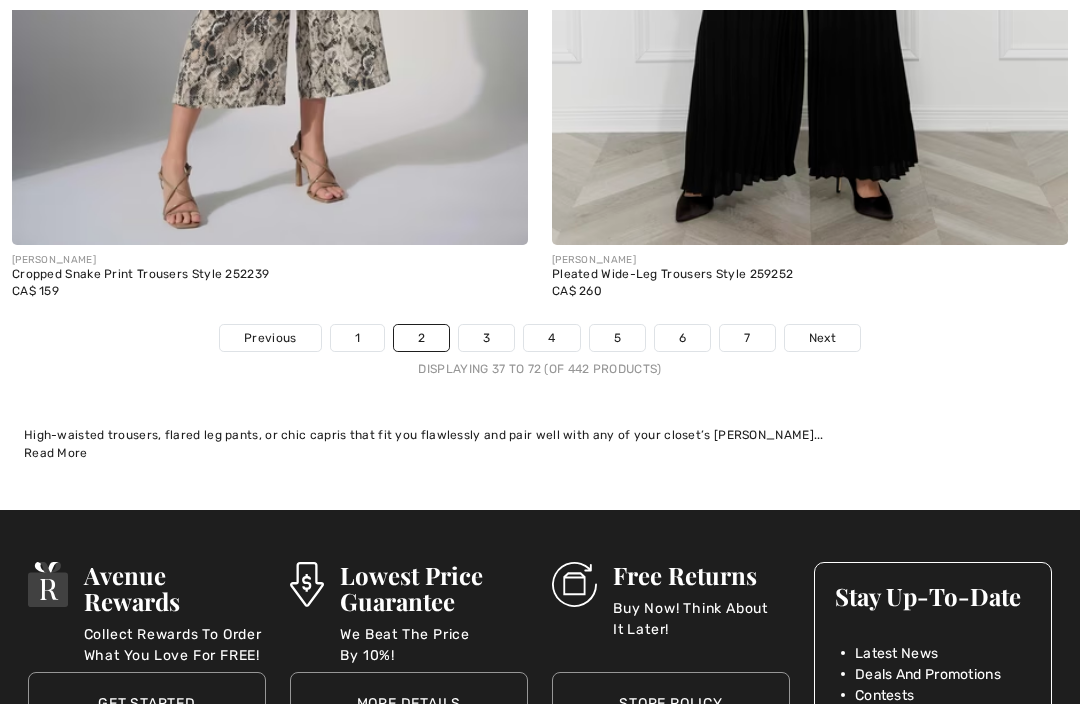 click on "Next" at bounding box center [822, 338] 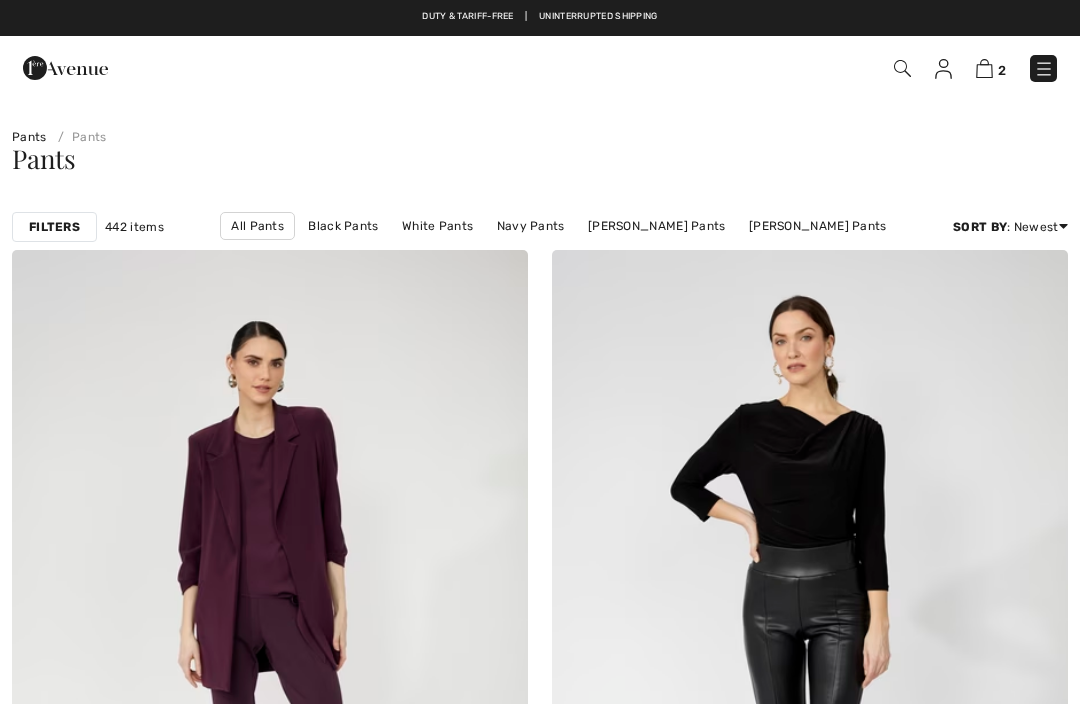 scroll, scrollTop: 0, scrollLeft: 0, axis: both 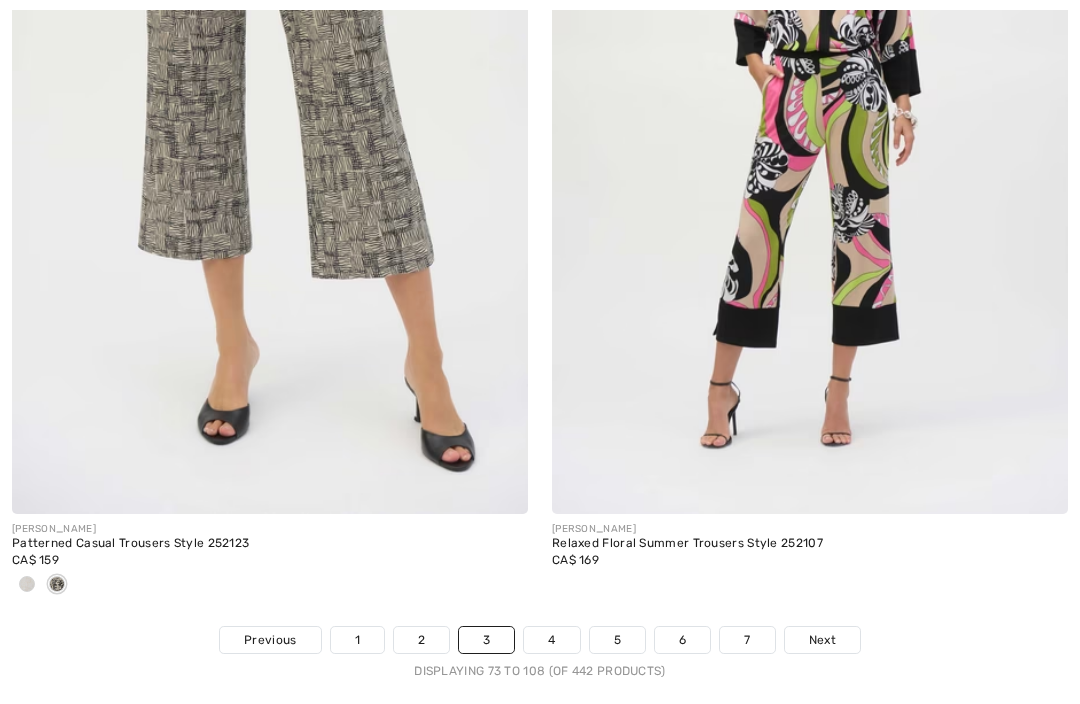 click on "Next" at bounding box center [822, 640] 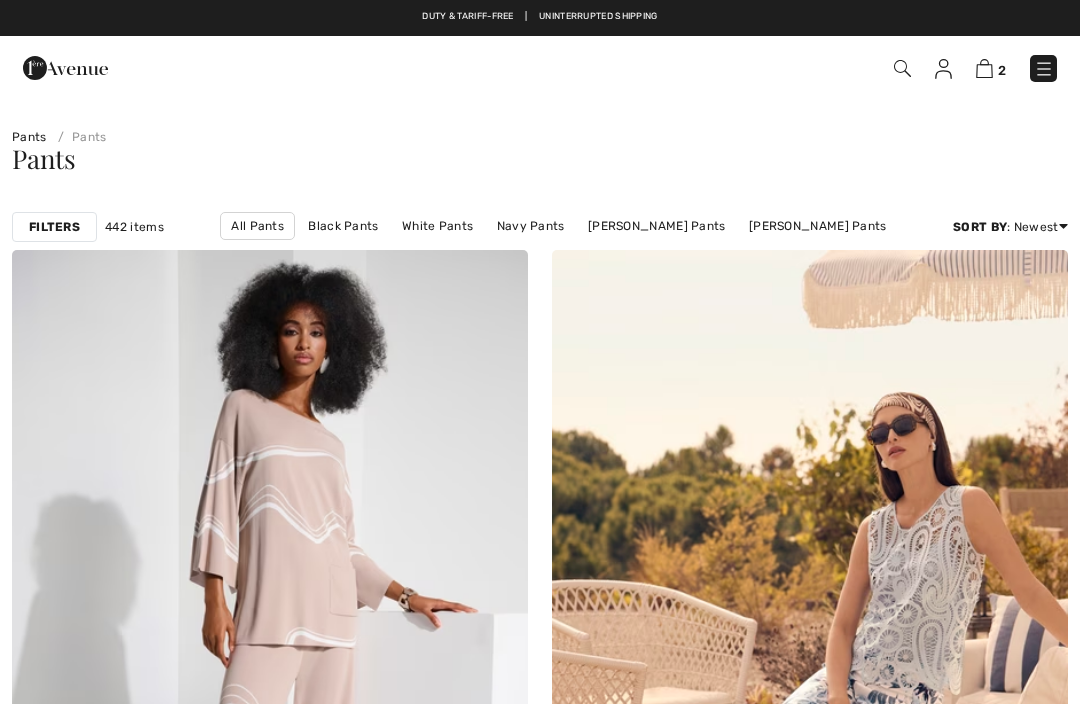 scroll, scrollTop: 0, scrollLeft: 0, axis: both 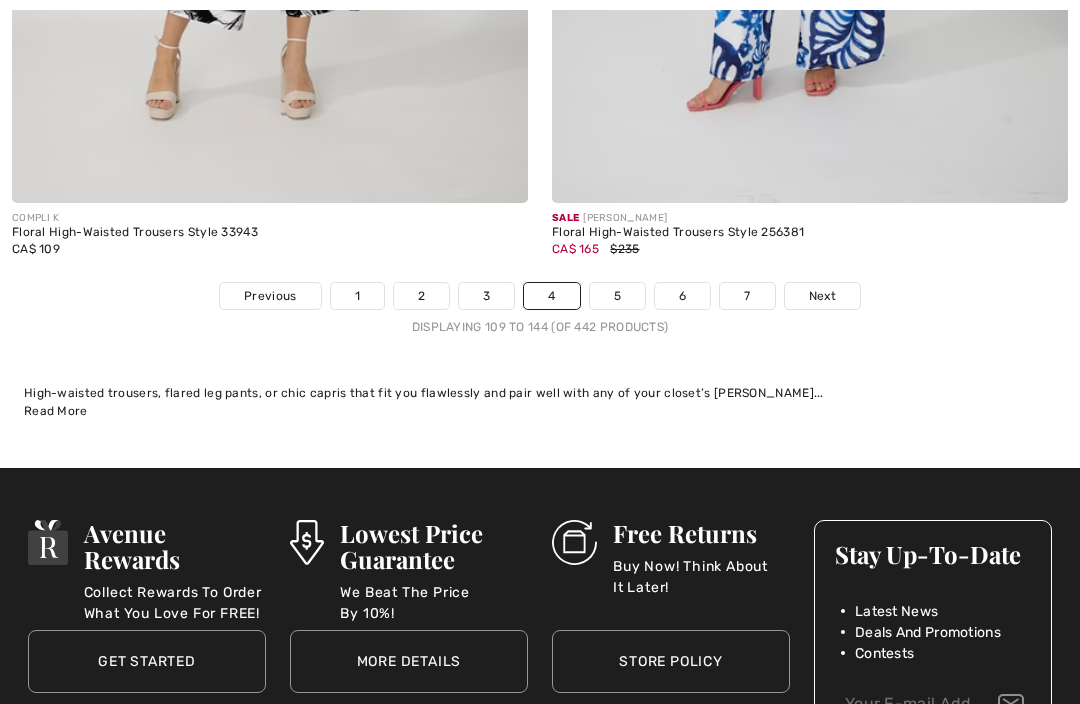 click on "Next" at bounding box center [822, 296] 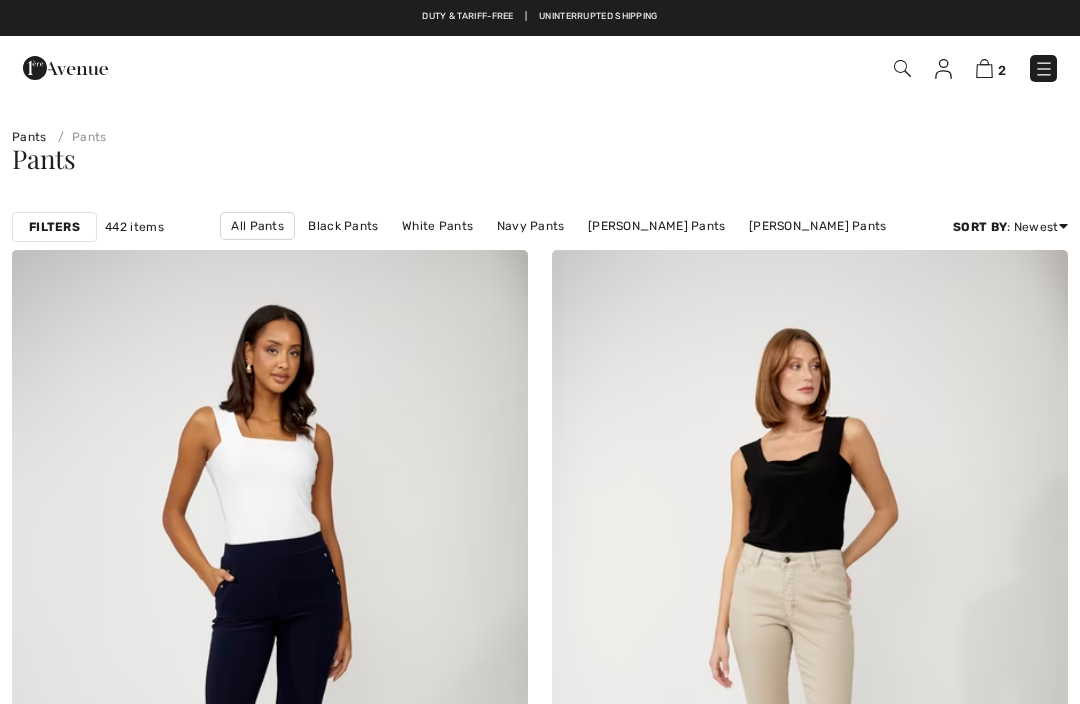 scroll, scrollTop: 0, scrollLeft: 0, axis: both 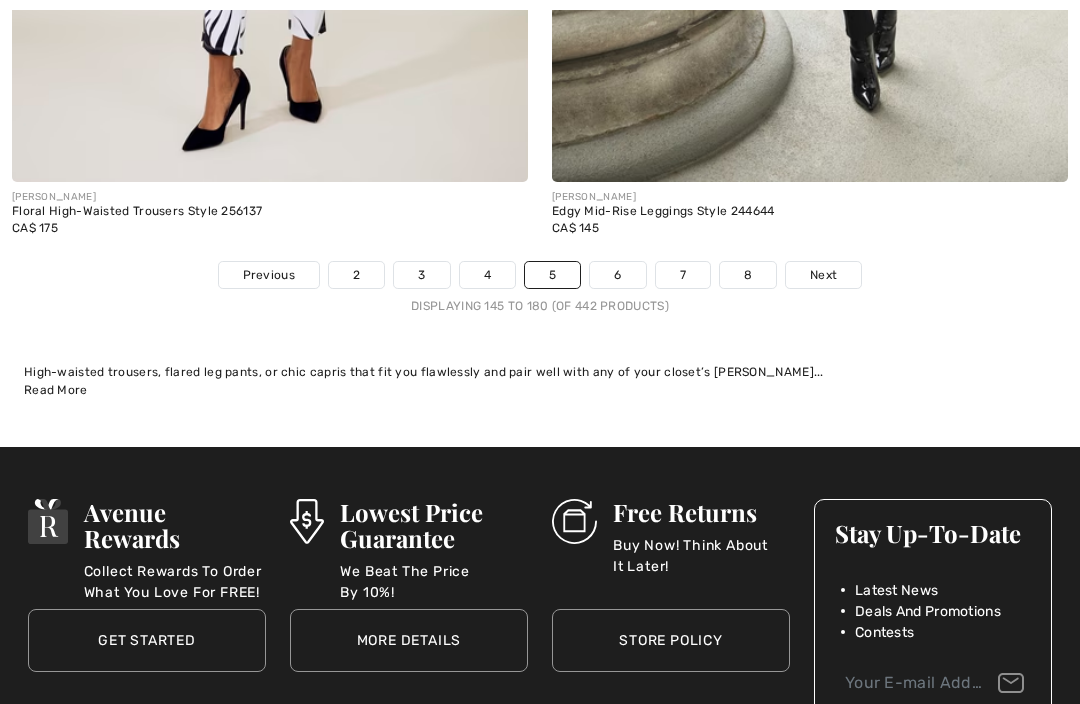 click on "Next" at bounding box center (823, 275) 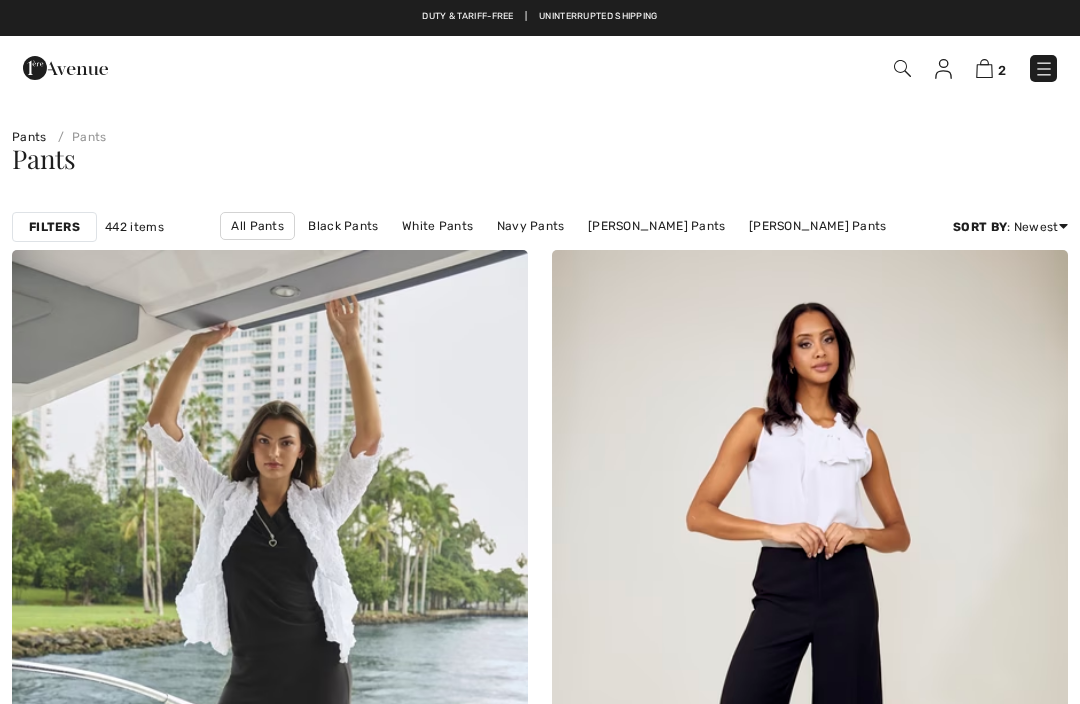 scroll, scrollTop: 0, scrollLeft: 0, axis: both 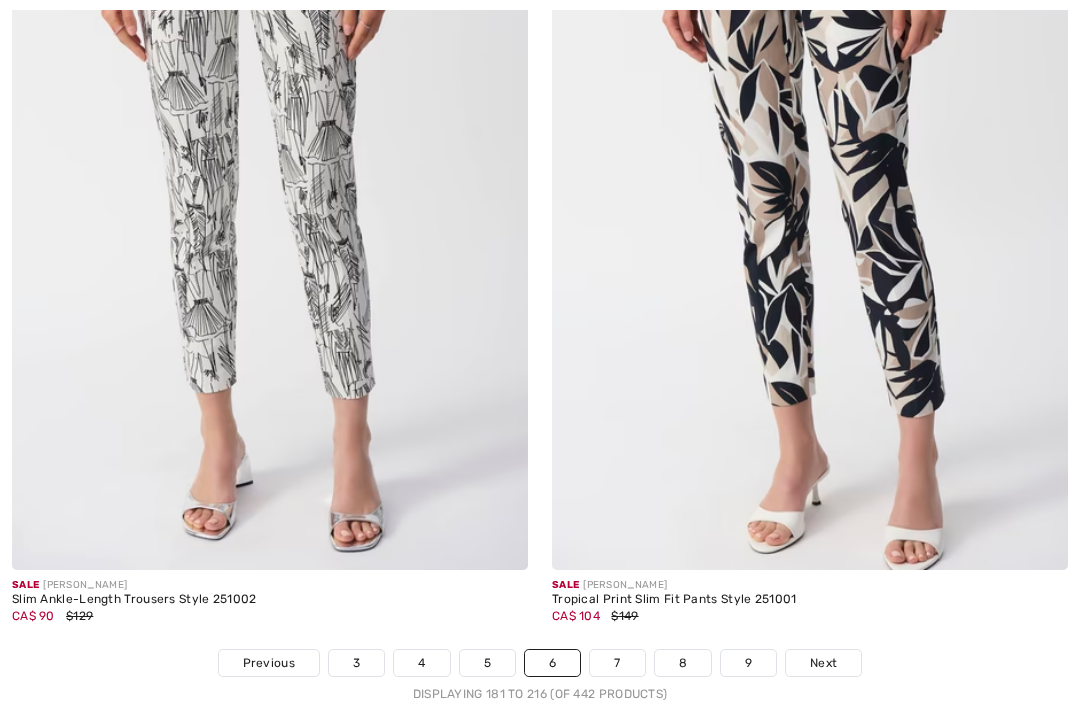 click on "Sale [PERSON_NAME]" at bounding box center [810, 585] 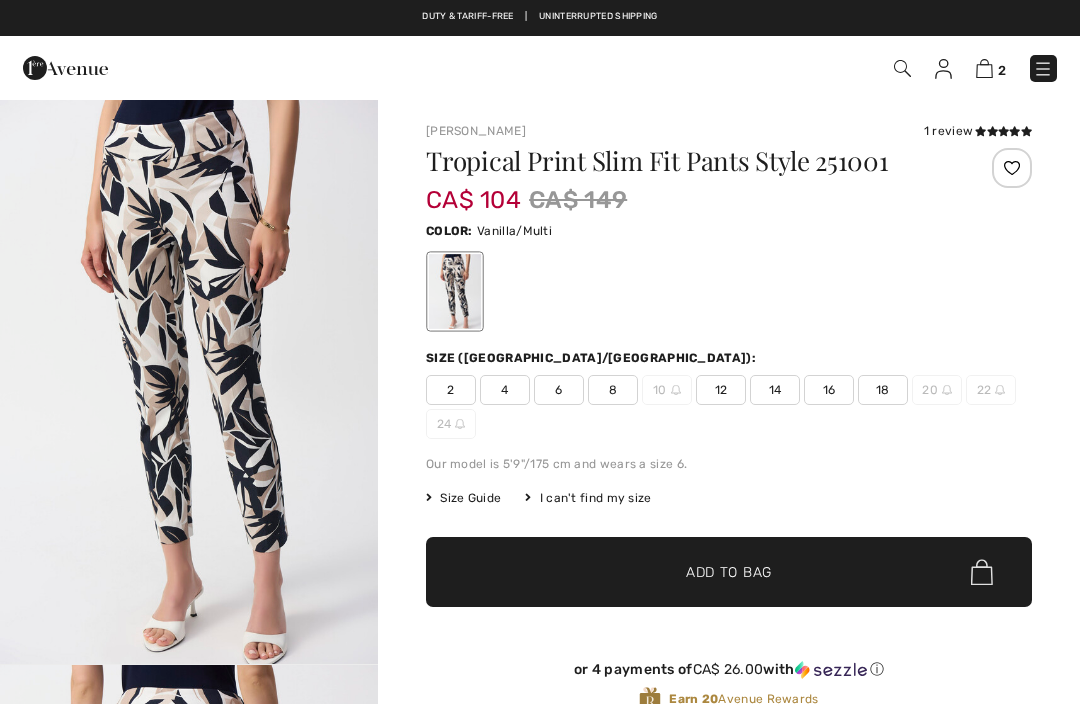 scroll, scrollTop: 0, scrollLeft: 0, axis: both 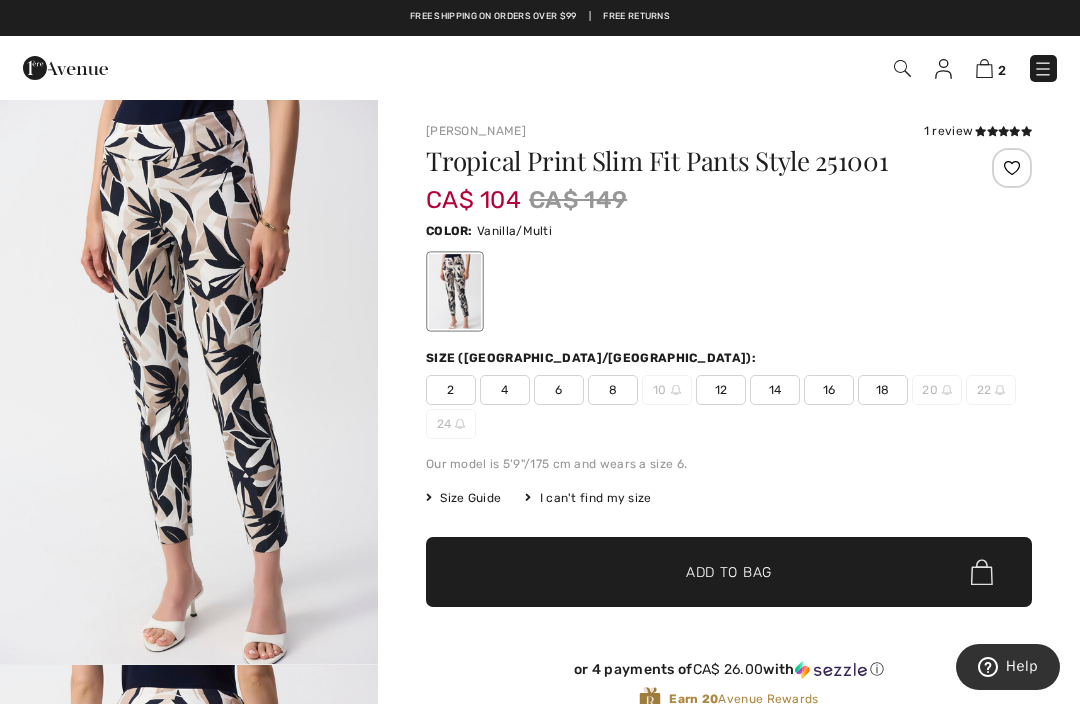 click on "Tropical Print Slim Fit Pants  Style 251001
CA$ 104 CA$ 149
Color:
Vanilla/Multi
Size (CA/[GEOGRAPHIC_DATA]):
2 4 6 8 10 12 14 16 18 20 22 24
Our model is 5'9"/175 cm and wears a size 6.
Size Guide
I can't find my size
Select Size
CAN 2
CAN 4
CAN 6
CAN 8
CAN 10 - Sold Out
CAN 12
CAN 14
CAN 16
CAN 18
CAN 20 - Sold Out
CAN 22 - Sold Out
CAN 24 - Sold Out
✔ Added to Bag
Add to Bag
Clearance item. Store credit only.
or 4 payments of  CA$ 26.00" at bounding box center [729, 446] 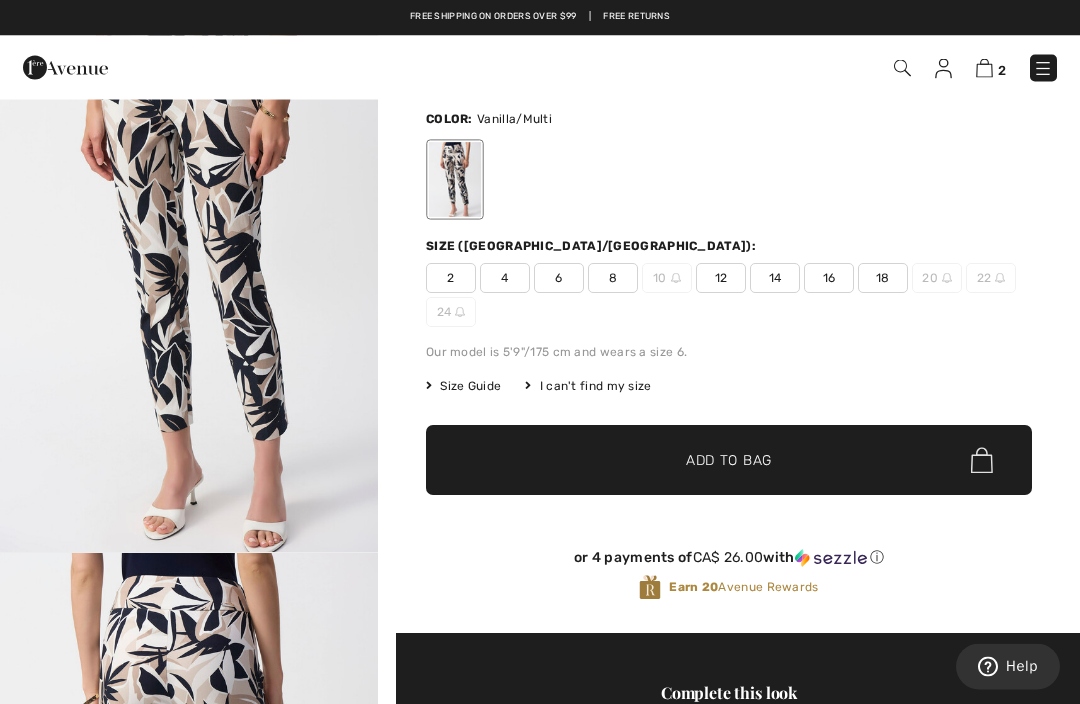scroll, scrollTop: 184, scrollLeft: 0, axis: vertical 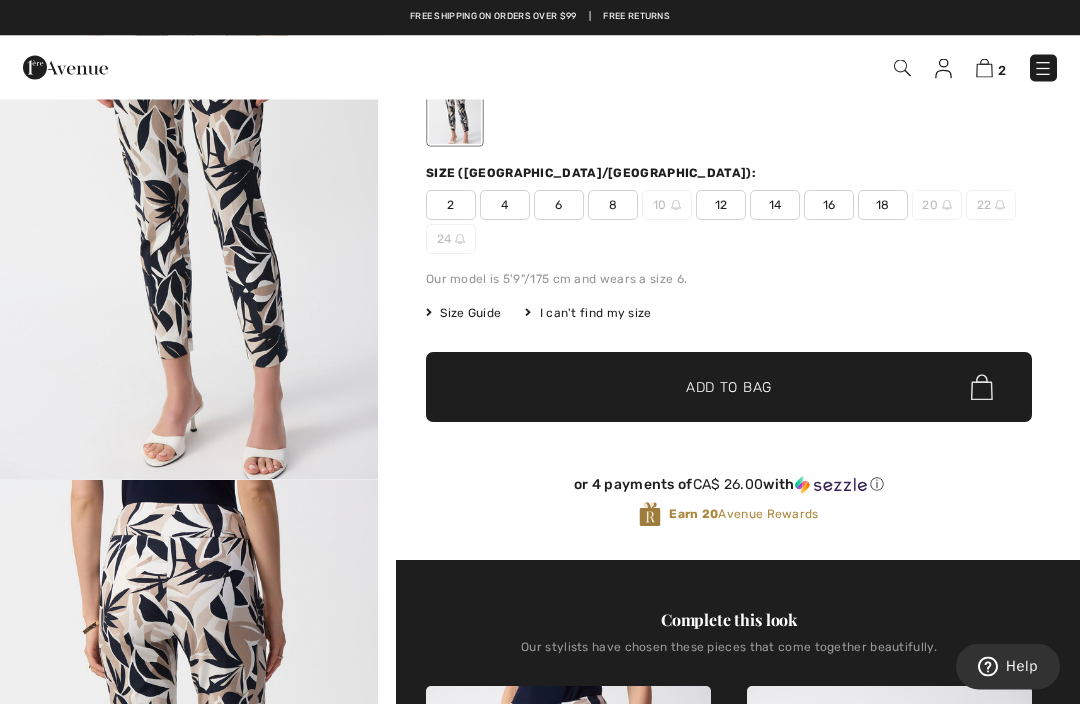 click on "Size Guide" at bounding box center [463, 314] 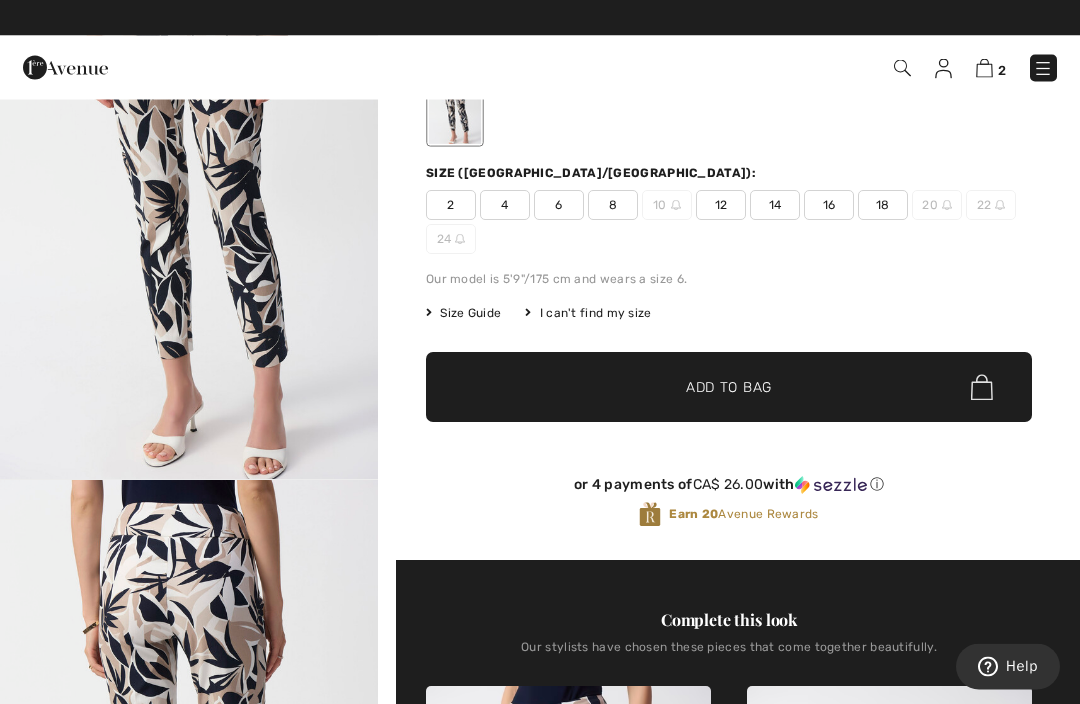 scroll, scrollTop: 185, scrollLeft: 0, axis: vertical 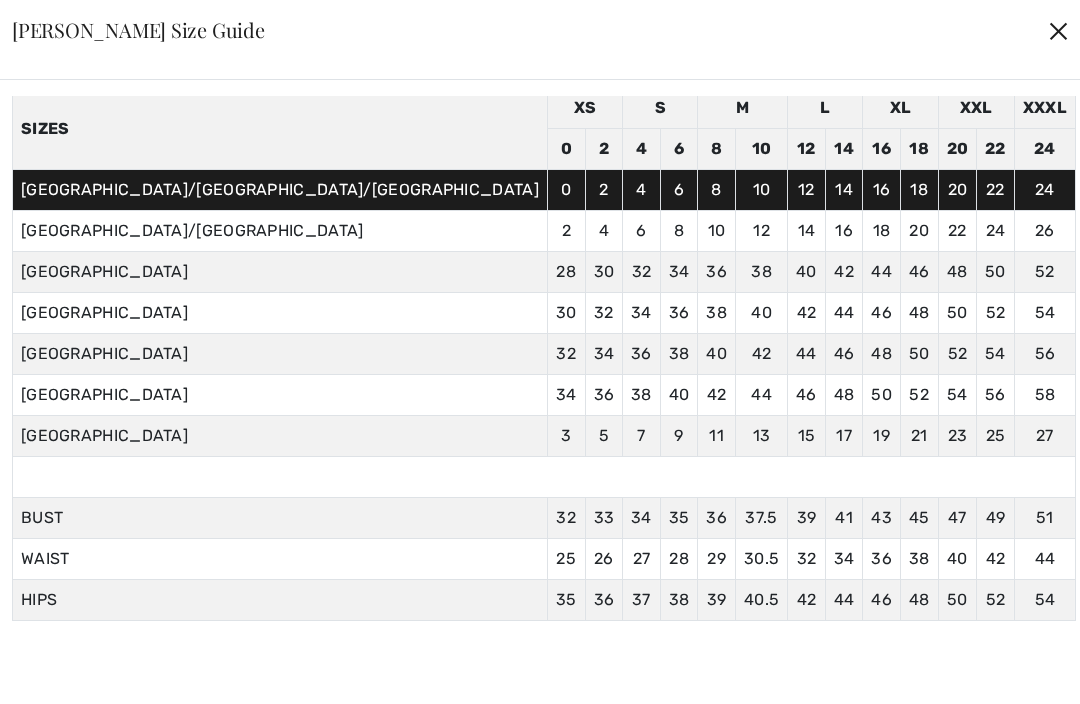 click on "✕" at bounding box center [1058, 30] 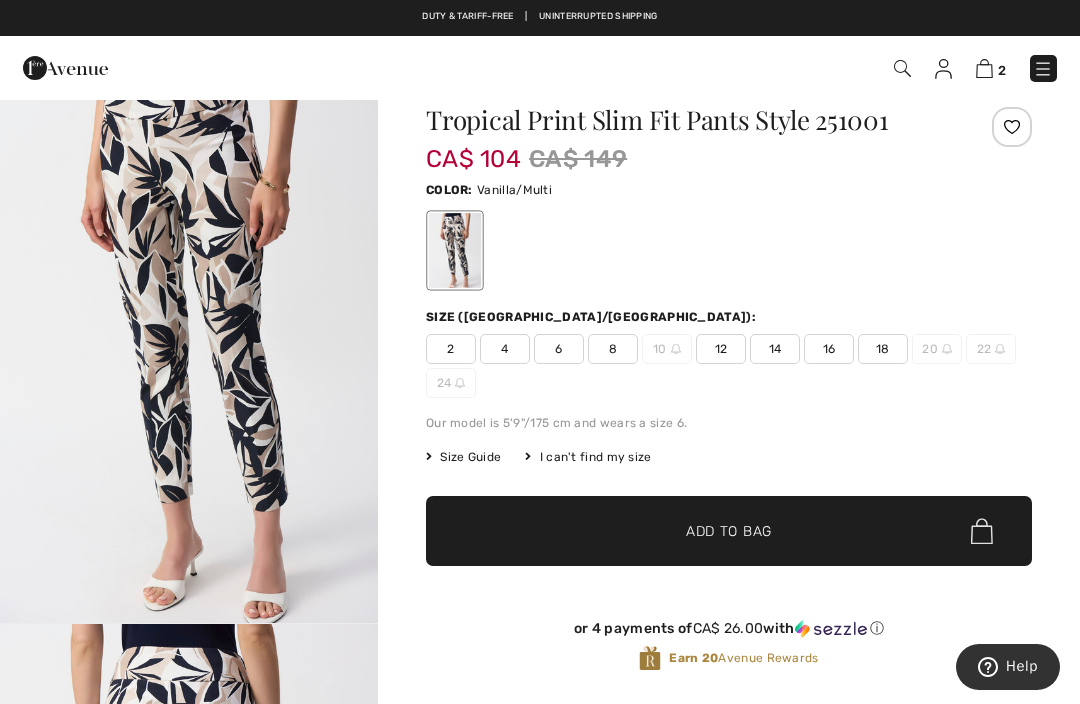 scroll, scrollTop: 0, scrollLeft: 0, axis: both 